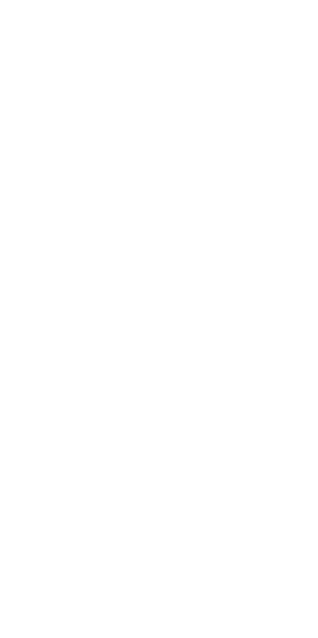 scroll, scrollTop: 0, scrollLeft: 0, axis: both 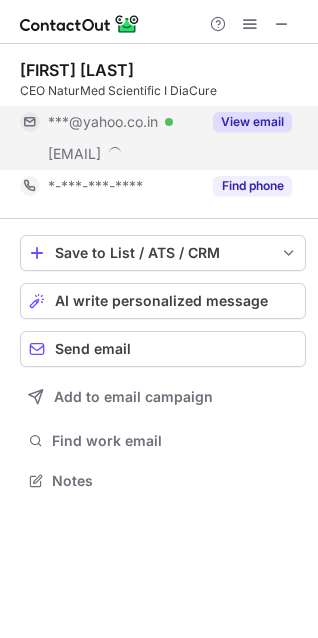 click on "View email" at bounding box center (252, 122) 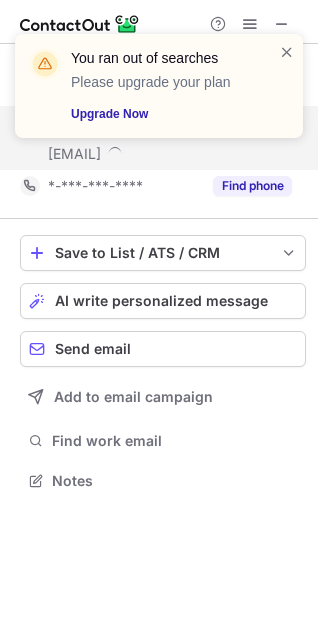drag, startPoint x: 296, startPoint y: 31, endPoint x: 281, endPoint y: 38, distance: 16.552946 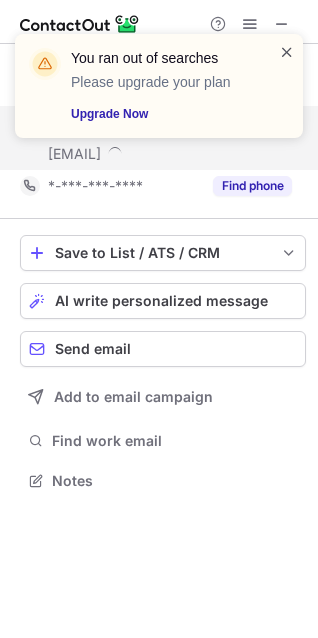 click at bounding box center [287, 52] 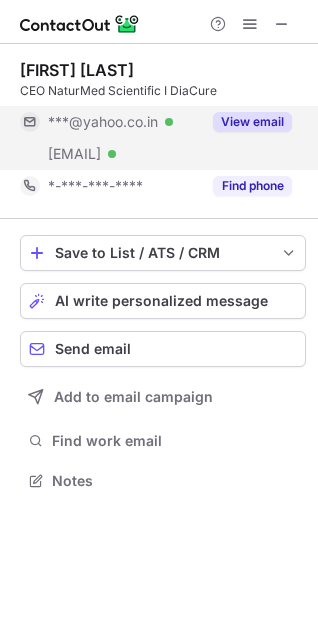 click on "You ran out of searches Please upgrade your plan Upgrade Now" at bounding box center (155, 78) 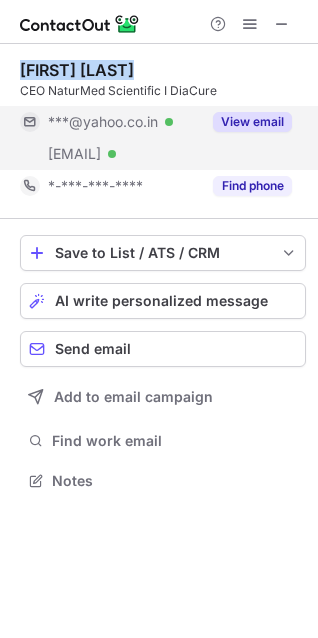 click on "Rohan Kapoor" at bounding box center (163, 70) 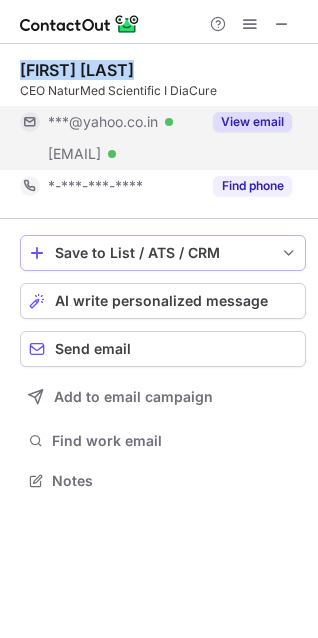 copy on "Rohan Kapoor" 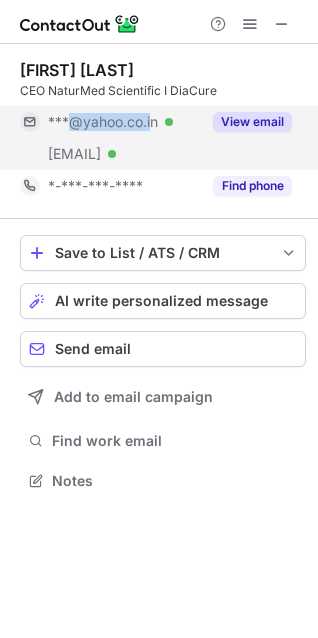 drag, startPoint x: 75, startPoint y: 120, endPoint x: 152, endPoint y: 119, distance: 77.00649 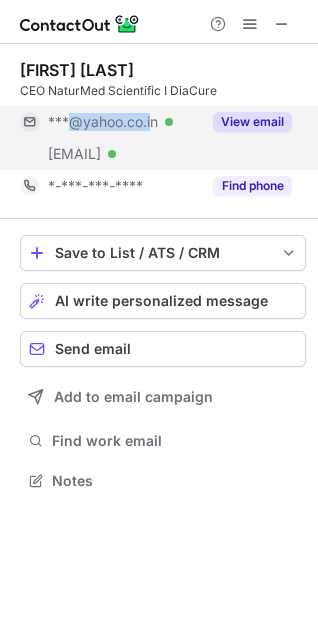 copy on "@yahoo.co.i" 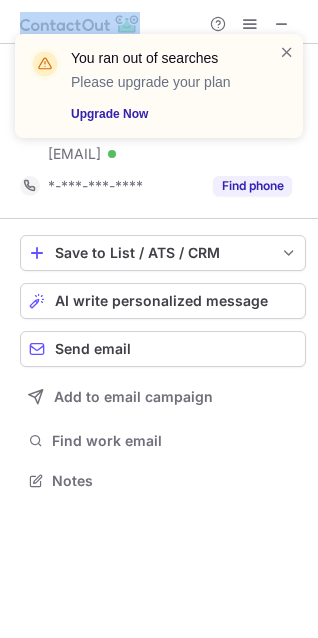 click on "You ran out of searches Please upgrade your plan Upgrade Now" at bounding box center [159, 94] 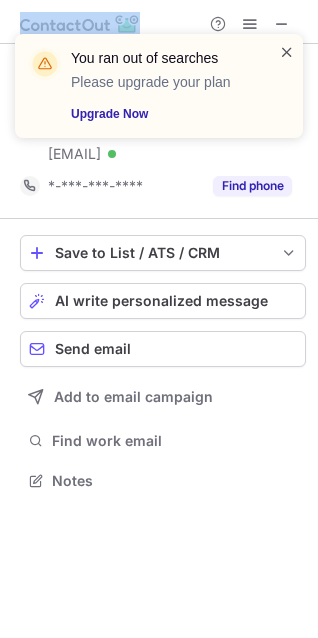 click at bounding box center [287, 52] 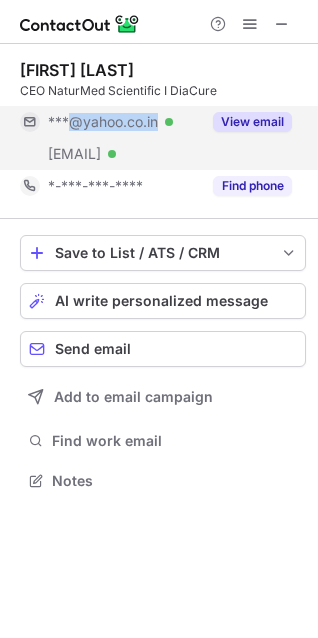 drag, startPoint x: 75, startPoint y: 127, endPoint x: 193, endPoint y: 124, distance: 118.03813 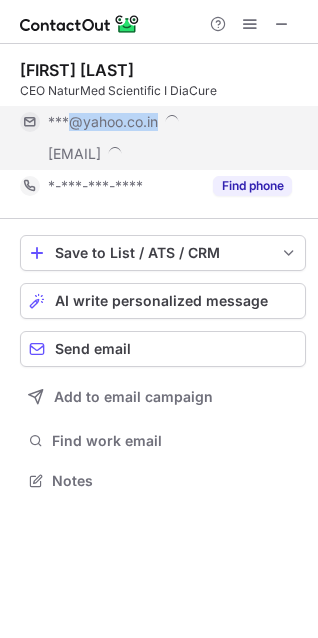 copy on "@yahoo.co.in" 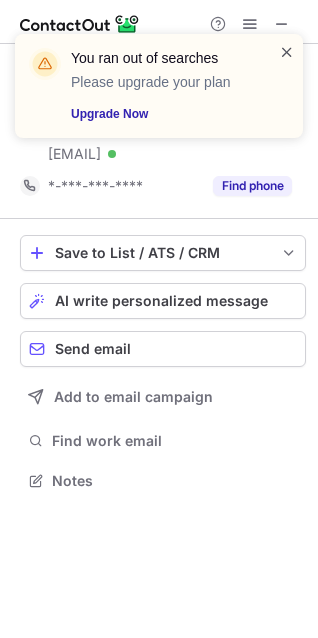 click at bounding box center (287, 52) 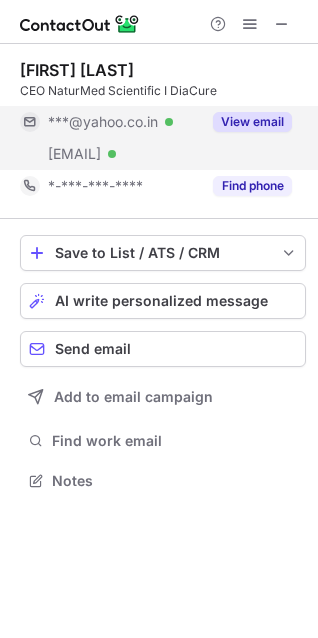 drag, startPoint x: 73, startPoint y: 149, endPoint x: 237, endPoint y: 157, distance: 164.195 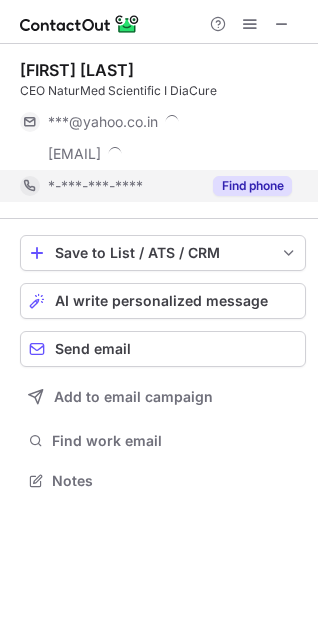copy on "@naturmedscientific.com" 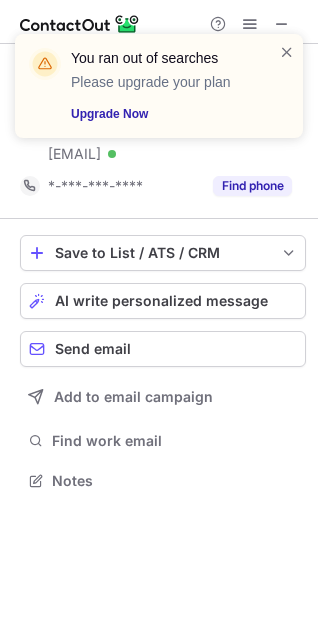 drag, startPoint x: 288, startPoint y: 47, endPoint x: 285, endPoint y: 28, distance: 19.235384 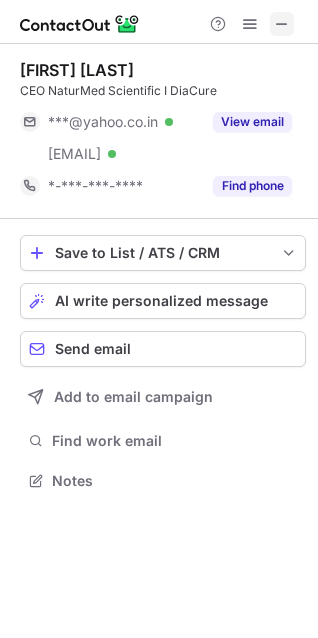 click at bounding box center (159, 22) 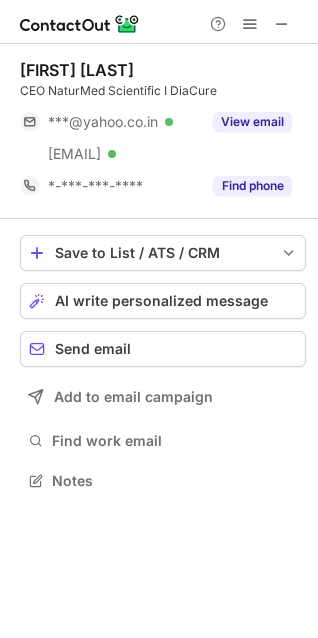 click on "You ran out of searches Please upgrade your plan Upgrade Now" at bounding box center [159, 94] 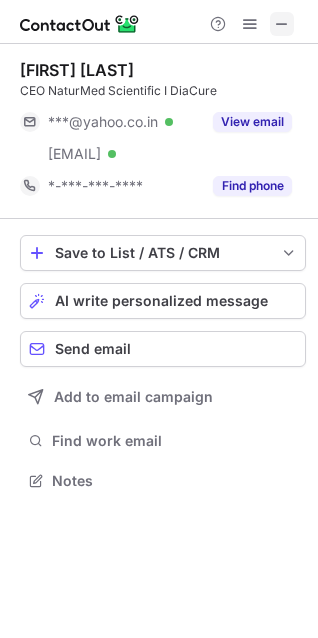 click at bounding box center [282, 24] 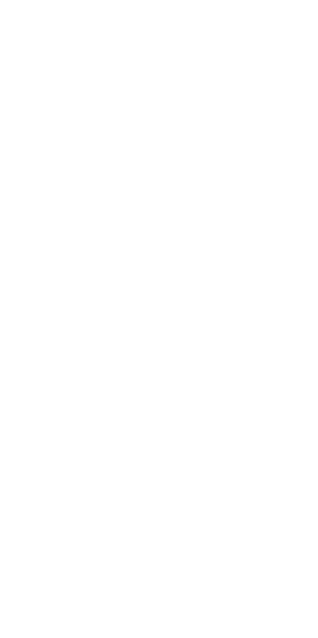scroll, scrollTop: 0, scrollLeft: 0, axis: both 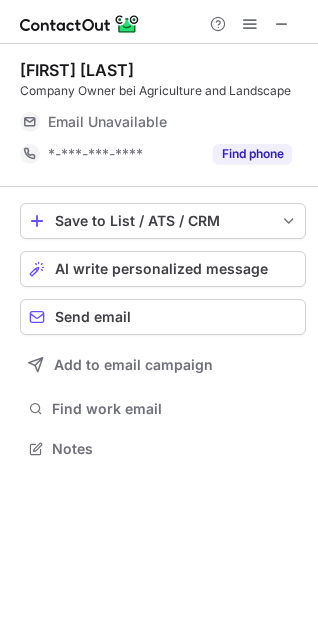 click at bounding box center (159, 22) 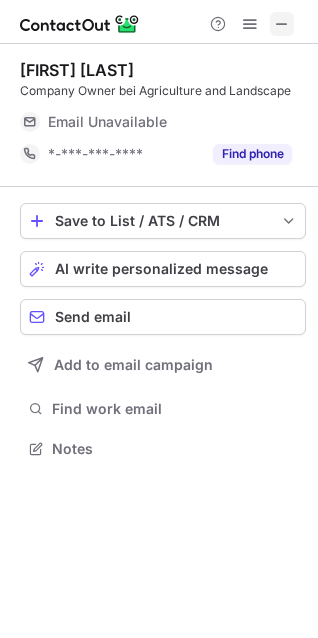 click at bounding box center [282, 24] 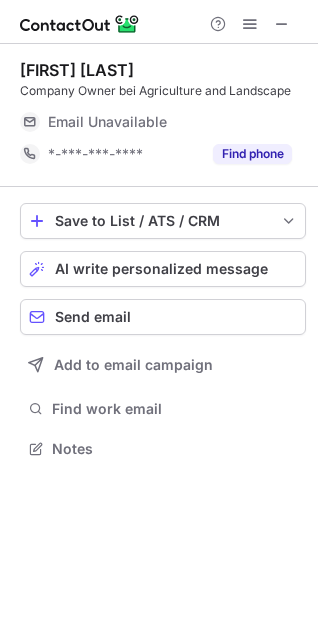 type 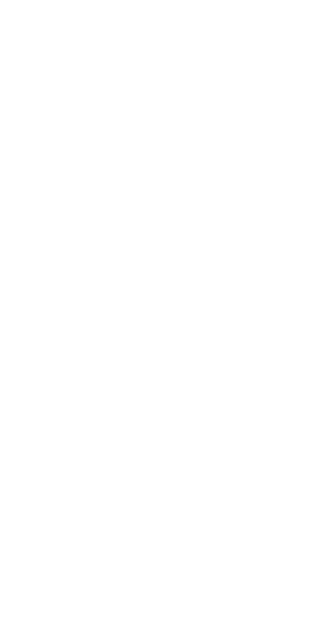 scroll, scrollTop: 0, scrollLeft: 0, axis: both 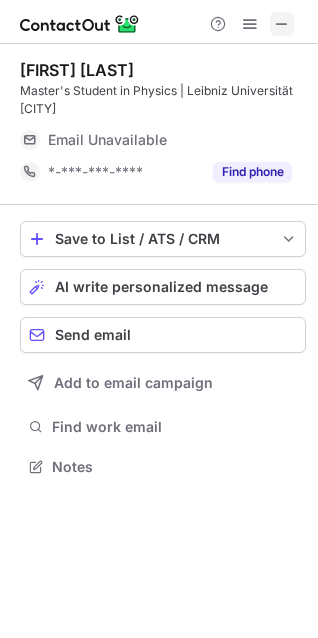 click at bounding box center (282, 24) 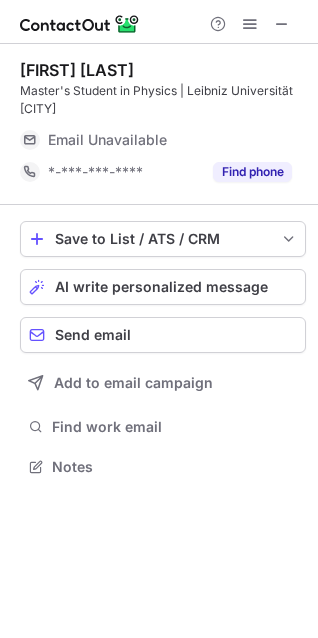 type 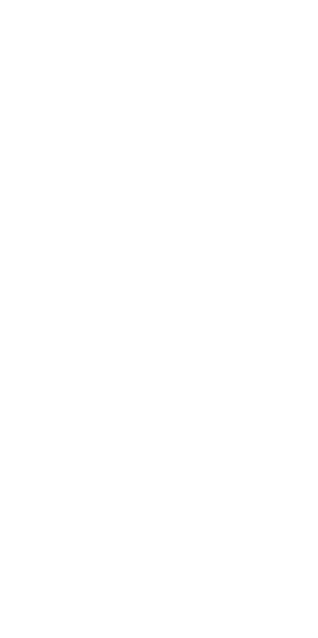 scroll, scrollTop: 0, scrollLeft: 0, axis: both 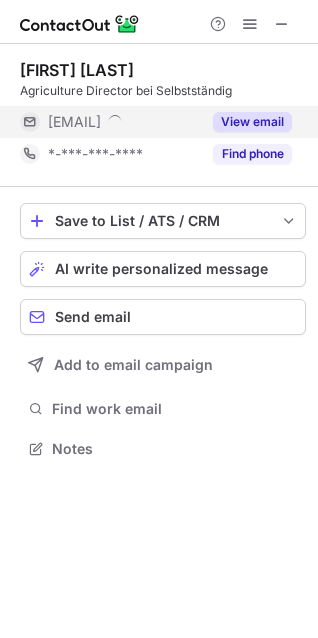 click on "View email" at bounding box center (252, 122) 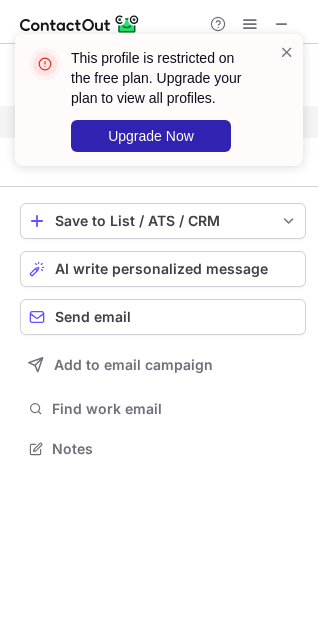 click on "This profile is restricted on the free plan. Upgrade your plan to view all profiles. Upgrade Now" at bounding box center [159, 100] 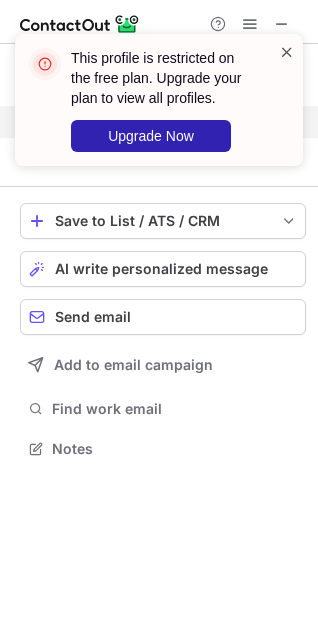 click on "This profile is restricted on the free plan. Upgrade your plan to view all profiles. Upgrade Now" at bounding box center (159, 100) 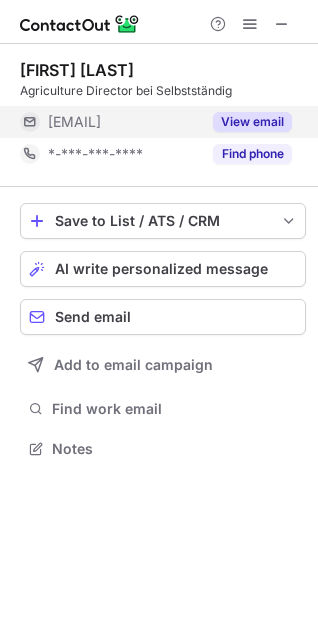 click on "Agriculture Director bei Selbstständig" at bounding box center [163, 91] 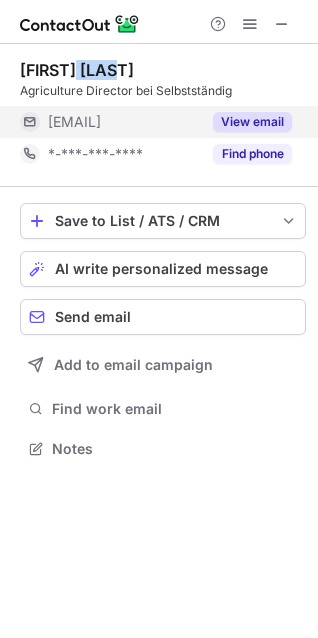 click on "Philip Lubow" at bounding box center (77, 70) 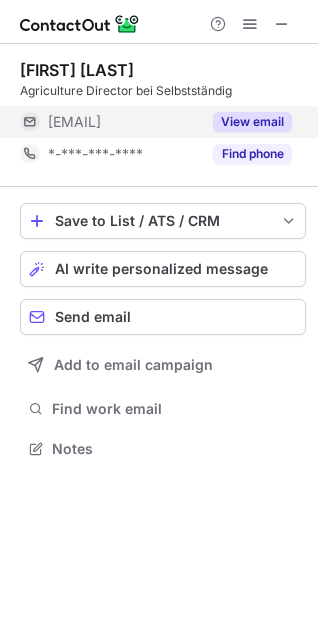 click on "Philip Lubow" at bounding box center [77, 70] 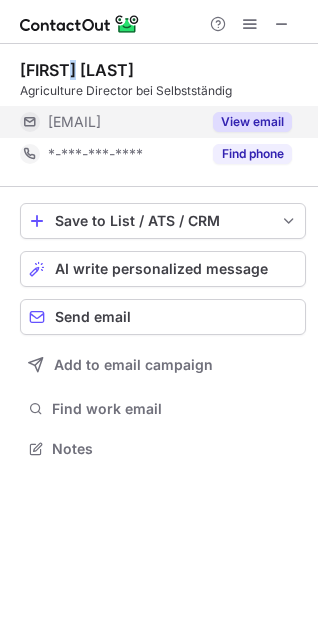 click on "Philip Lubow" at bounding box center (77, 70) 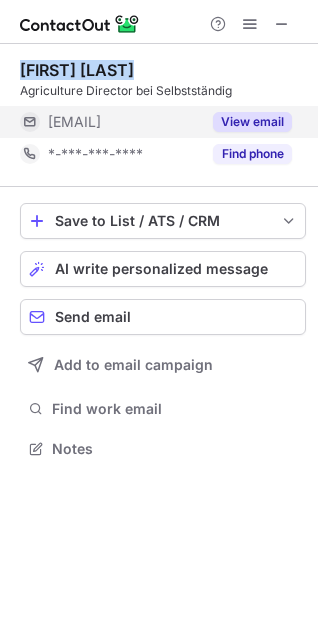 click on "Philip Lubow" at bounding box center [77, 70] 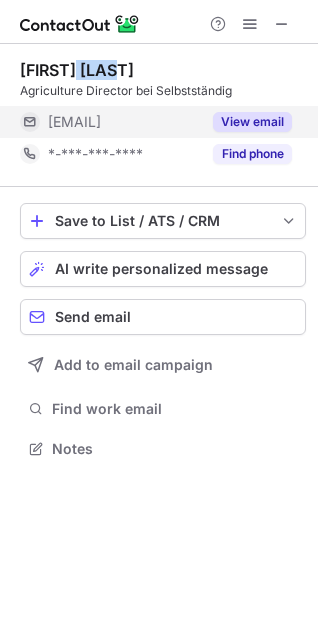click on "Philip Lubow" at bounding box center [77, 70] 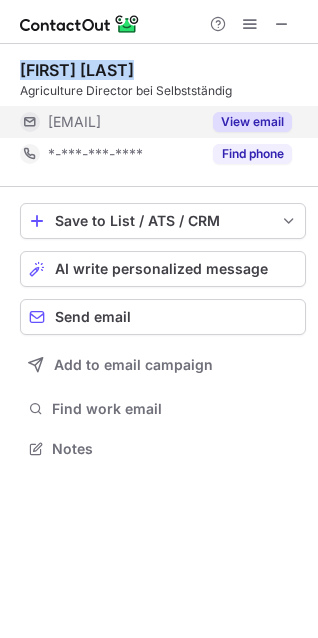click on "Philip Lubow" at bounding box center [77, 70] 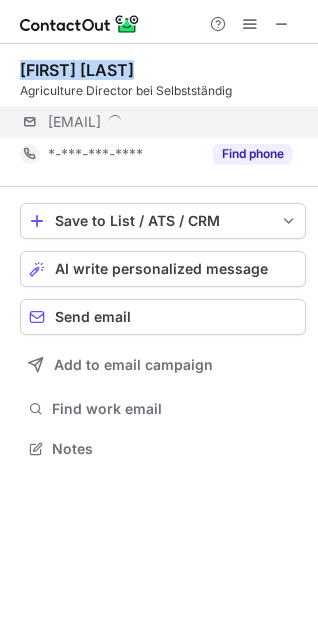 copy on "@socialschweiz.ch" 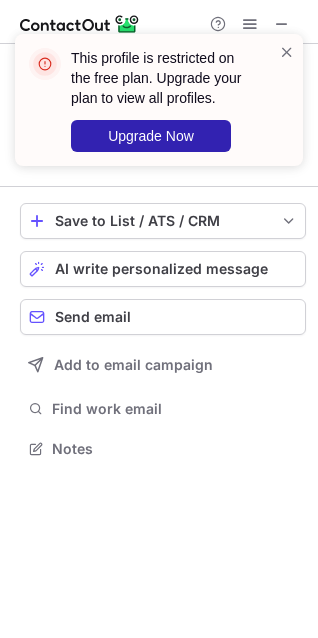 click at bounding box center [287, 100] 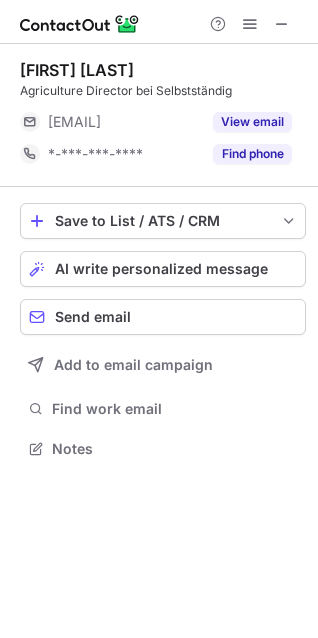 click at bounding box center [287, 52] 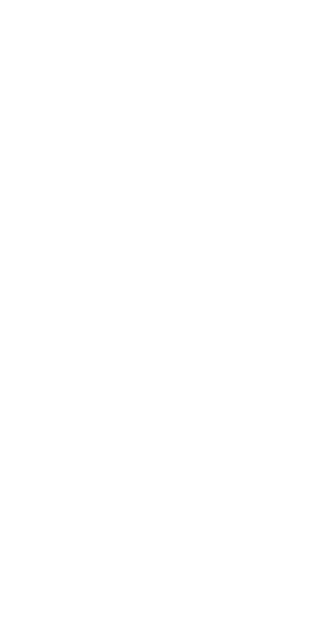 scroll, scrollTop: 0, scrollLeft: 0, axis: both 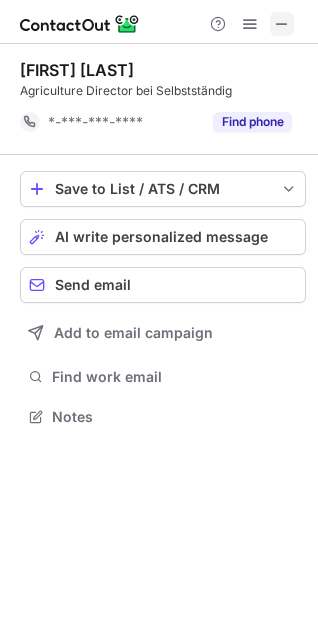 click at bounding box center [282, 24] 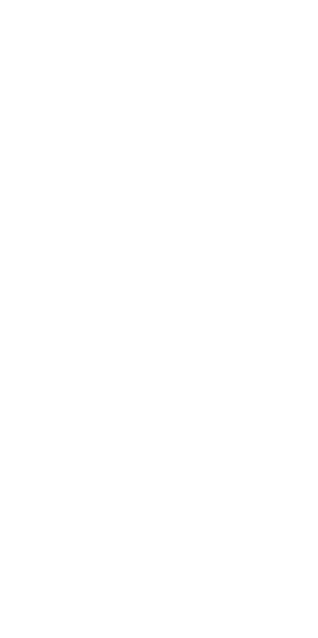scroll, scrollTop: 0, scrollLeft: 0, axis: both 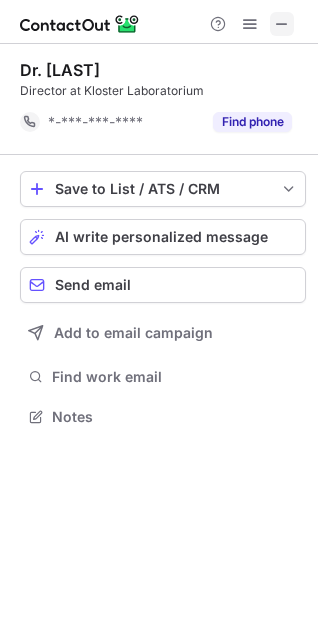 click at bounding box center [282, 24] 